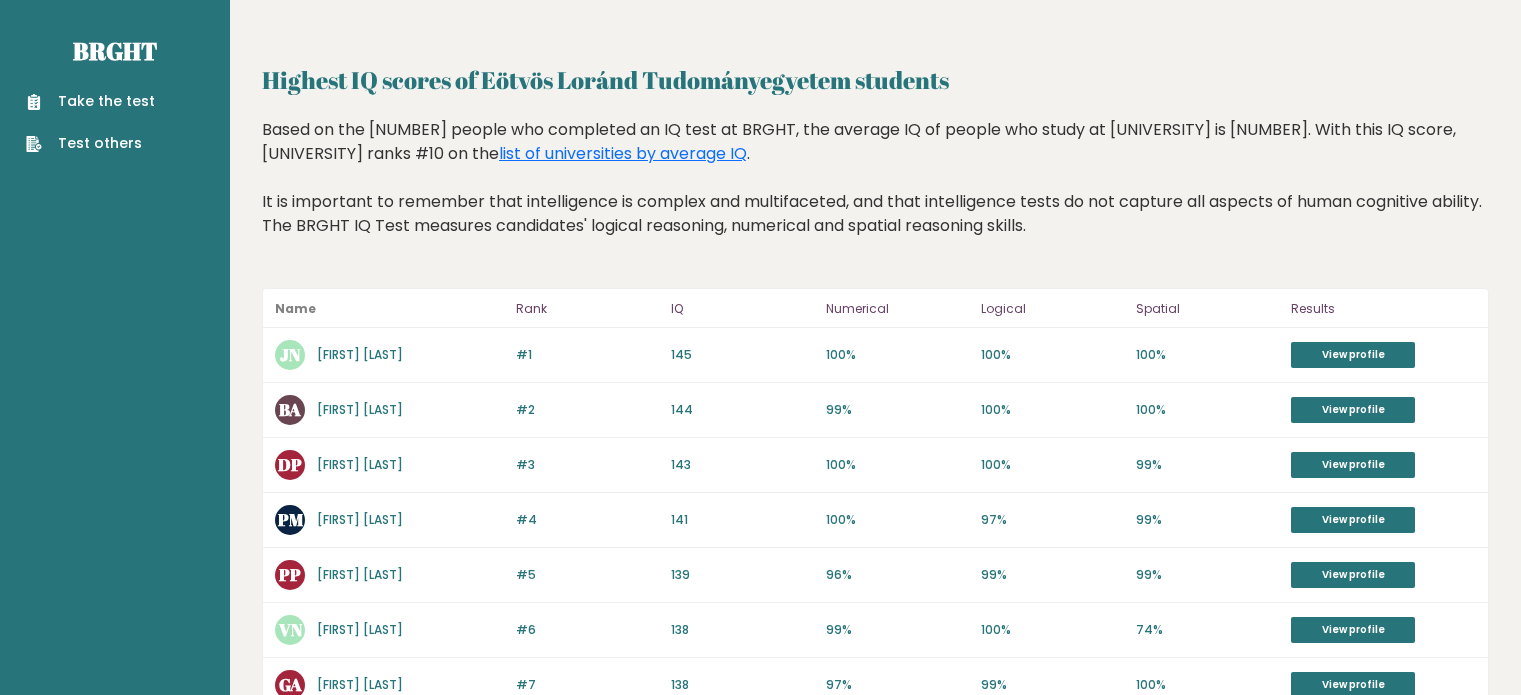 scroll, scrollTop: 0, scrollLeft: 0, axis: both 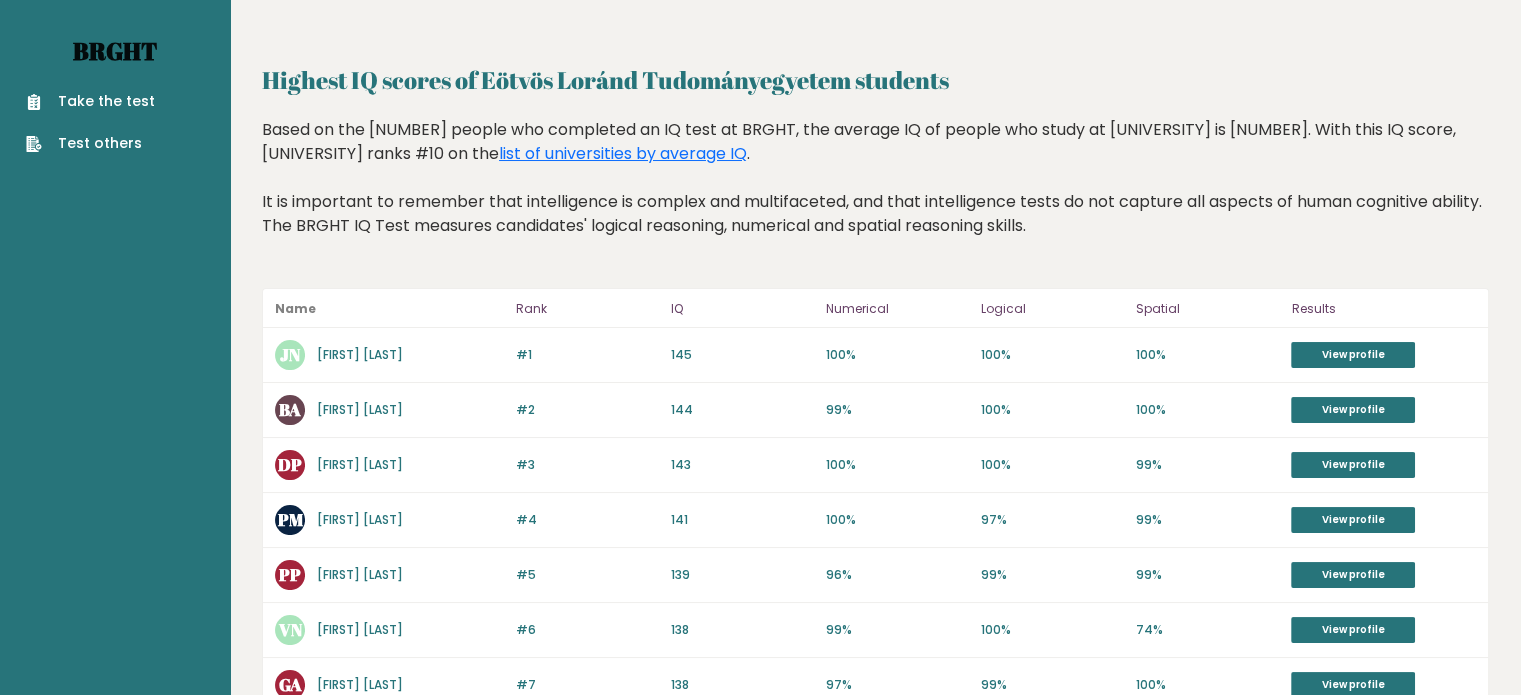 click on "Brght" at bounding box center (115, 51) 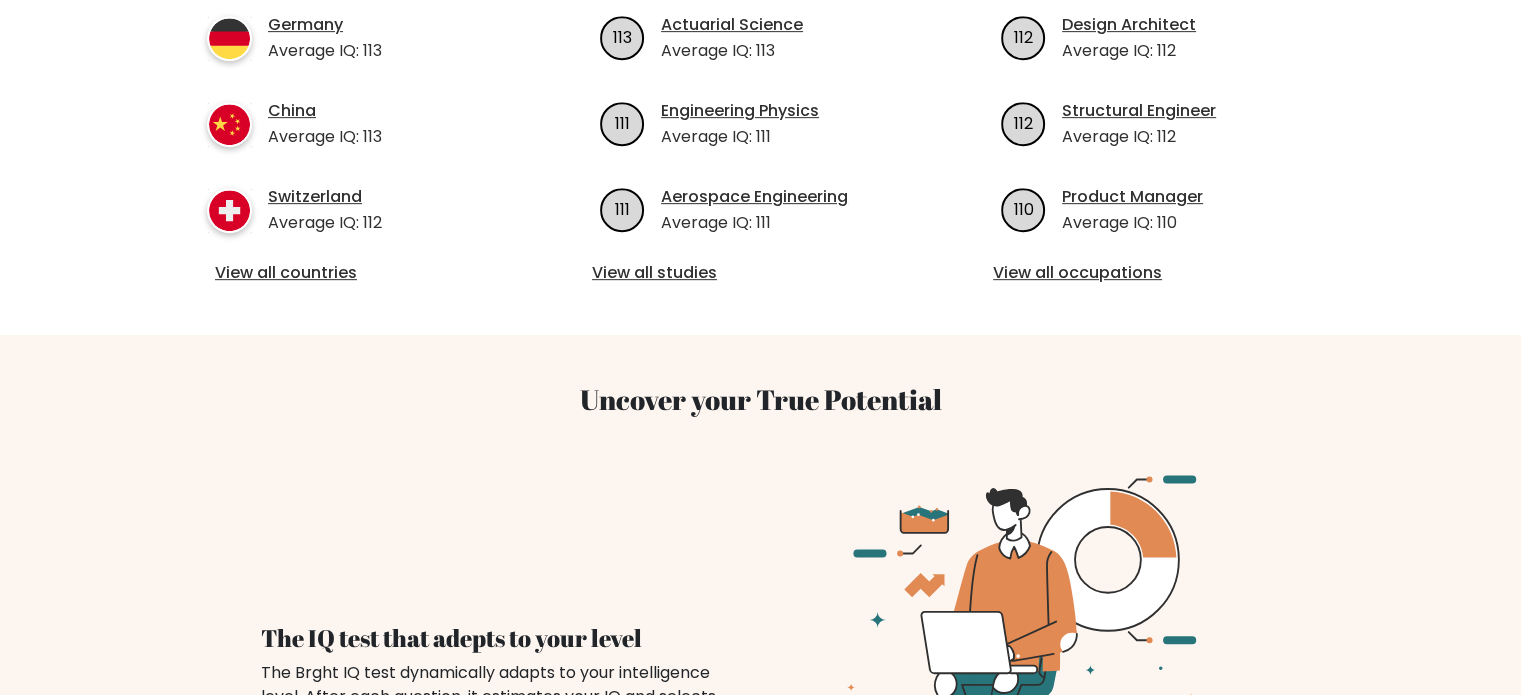 scroll, scrollTop: 1040, scrollLeft: 0, axis: vertical 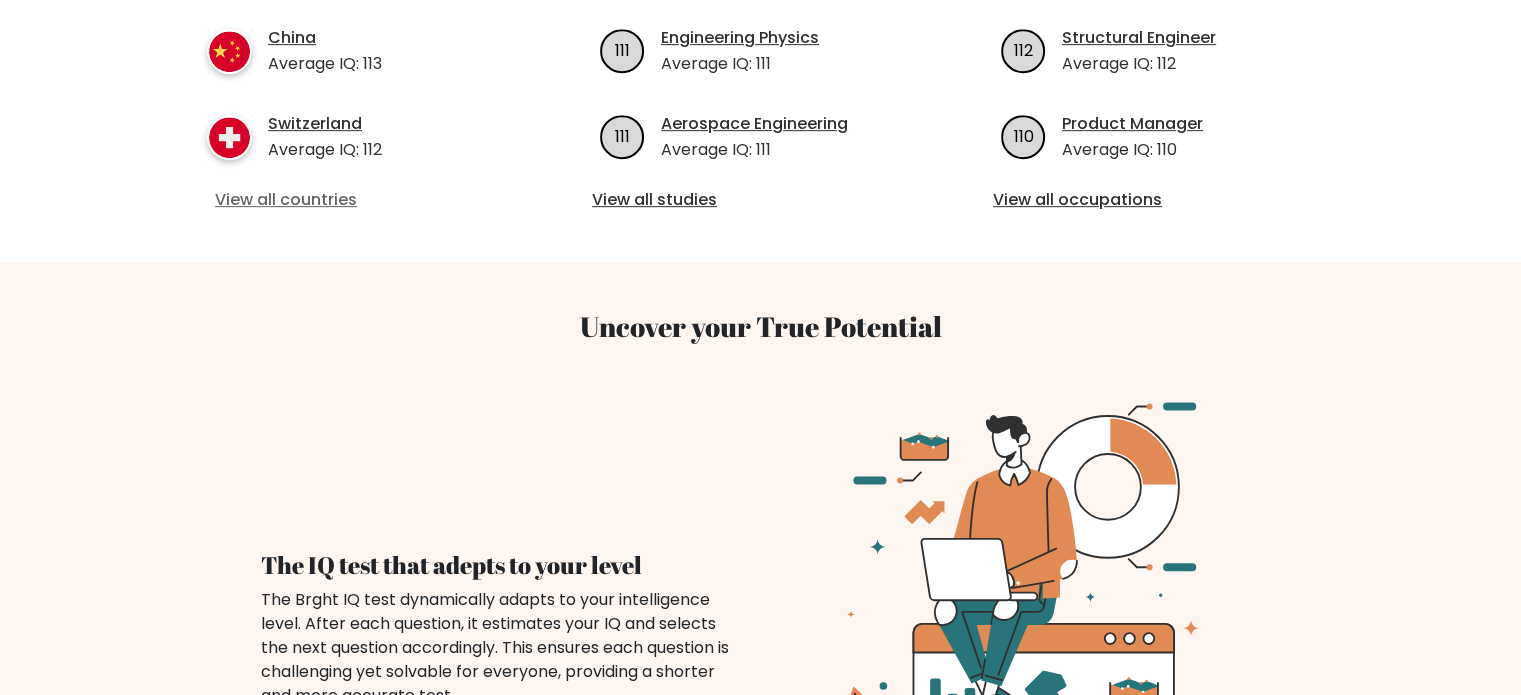 click on "View all countries" at bounding box center [359, 200] 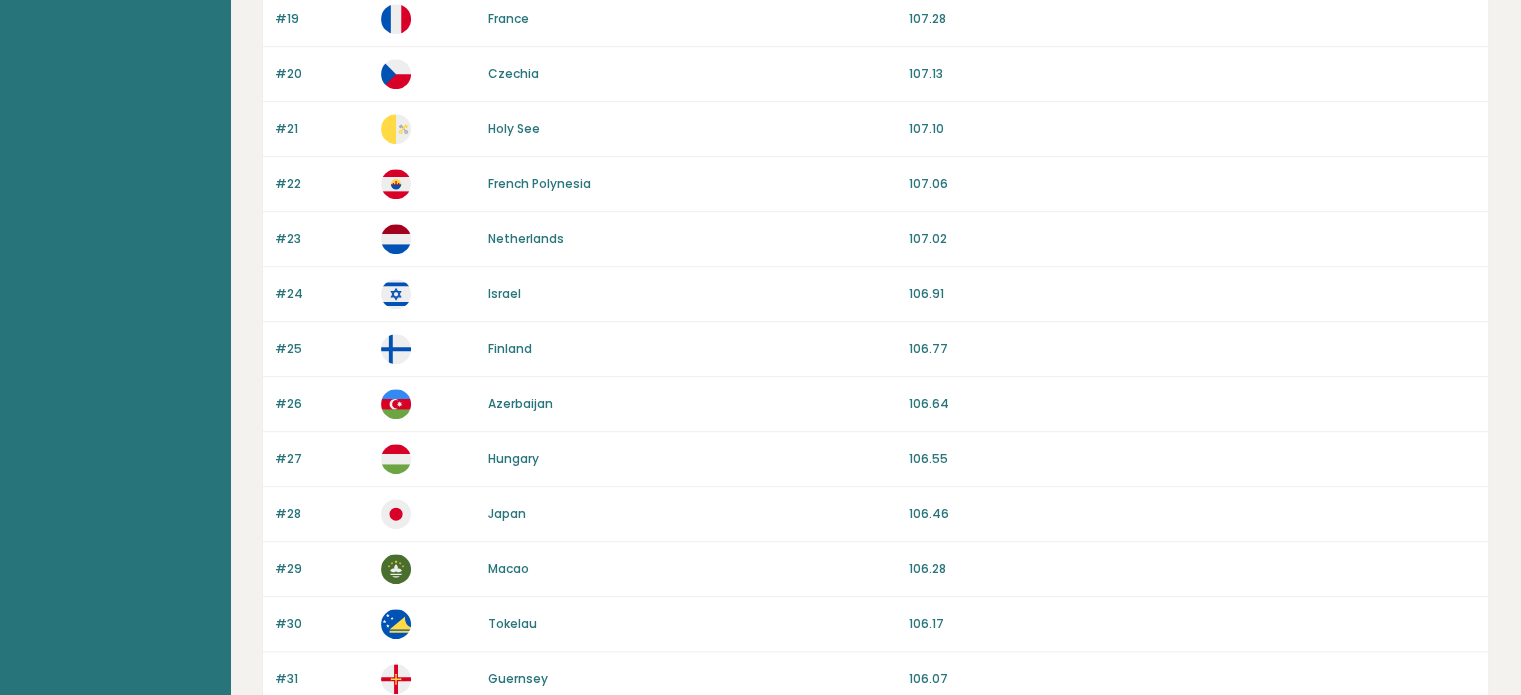 scroll, scrollTop: 1240, scrollLeft: 0, axis: vertical 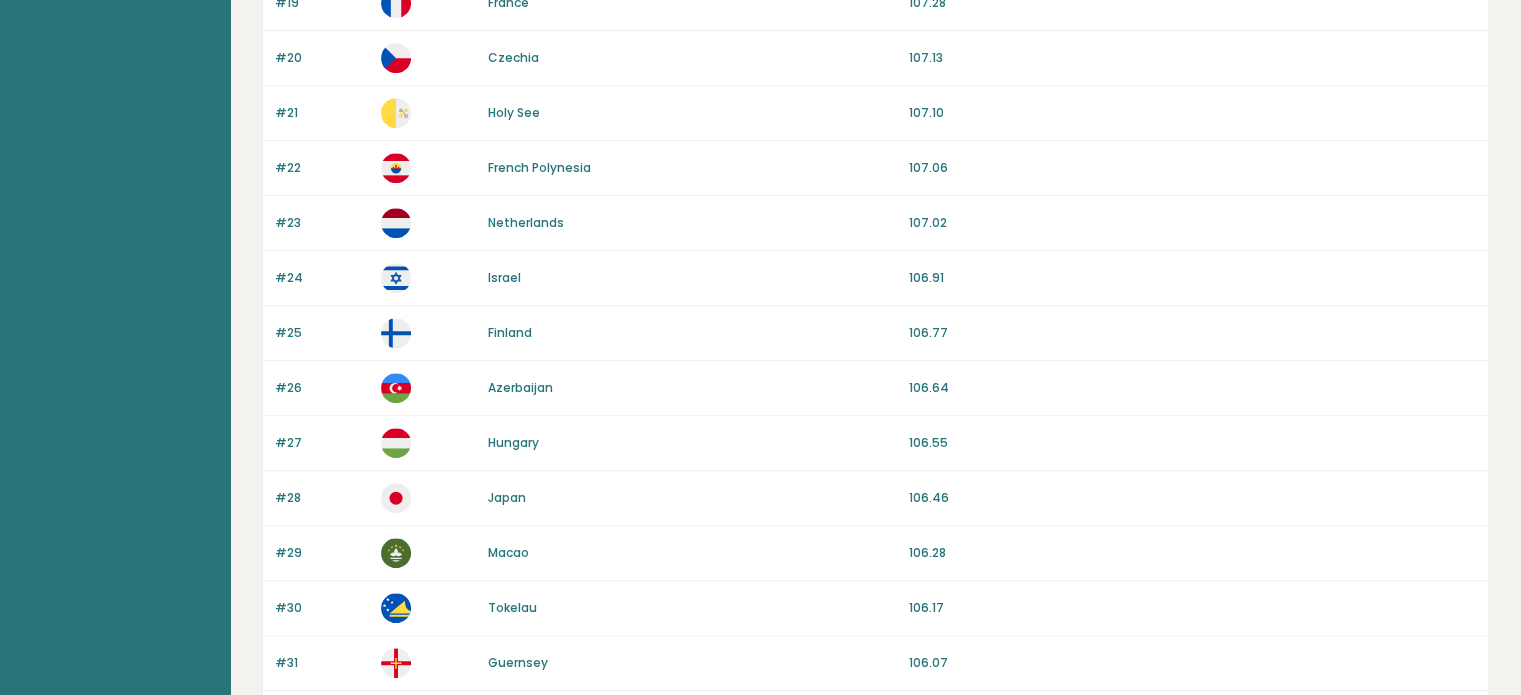 click on "Holy See" at bounding box center [514, 112] 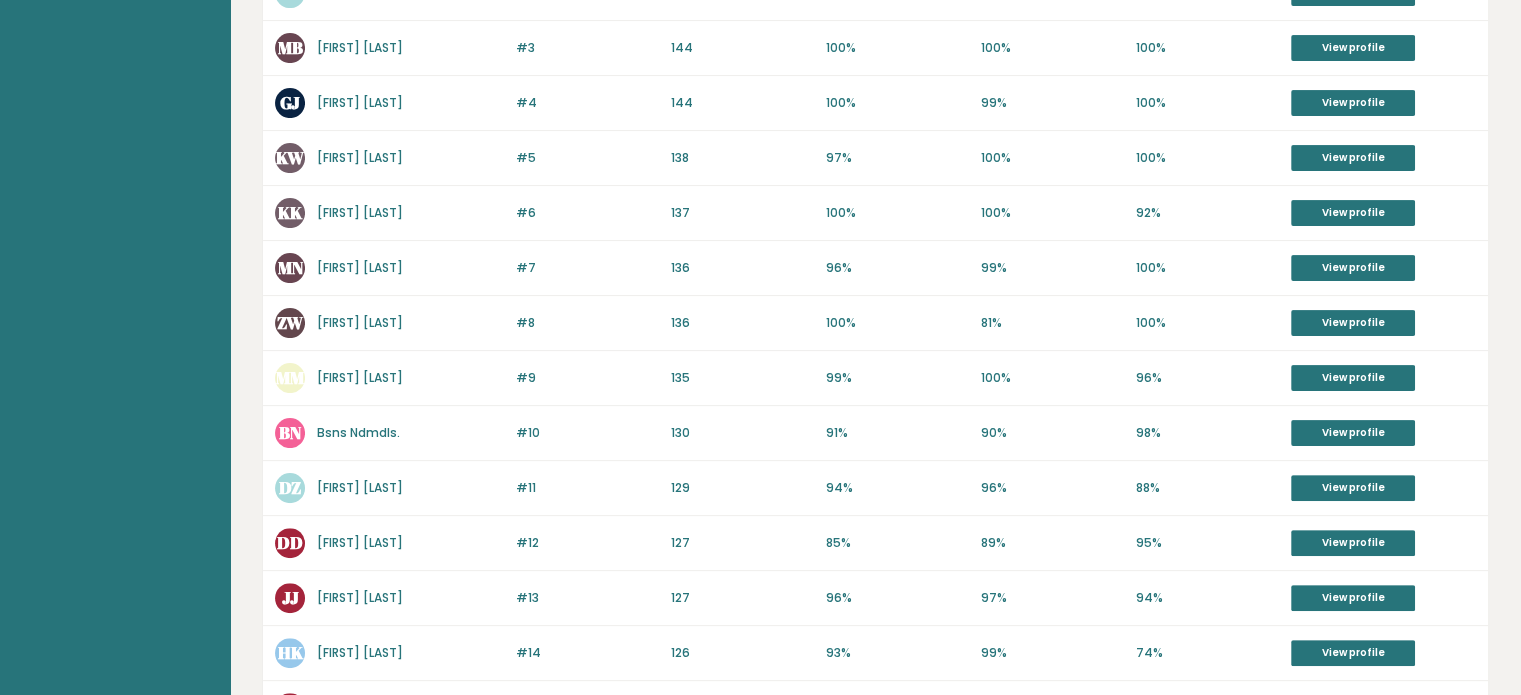 scroll, scrollTop: 480, scrollLeft: 0, axis: vertical 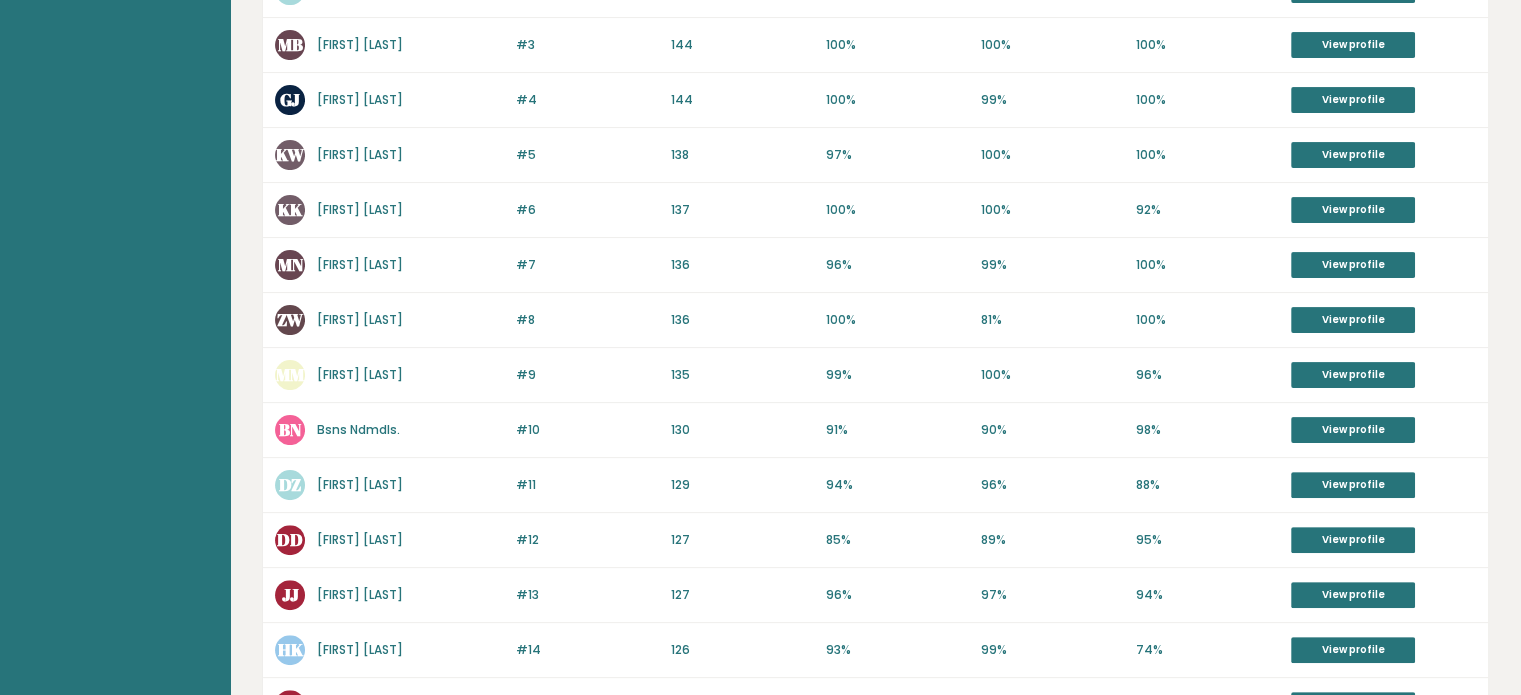 click on "Bsns Ndmdls." at bounding box center (358, 429) 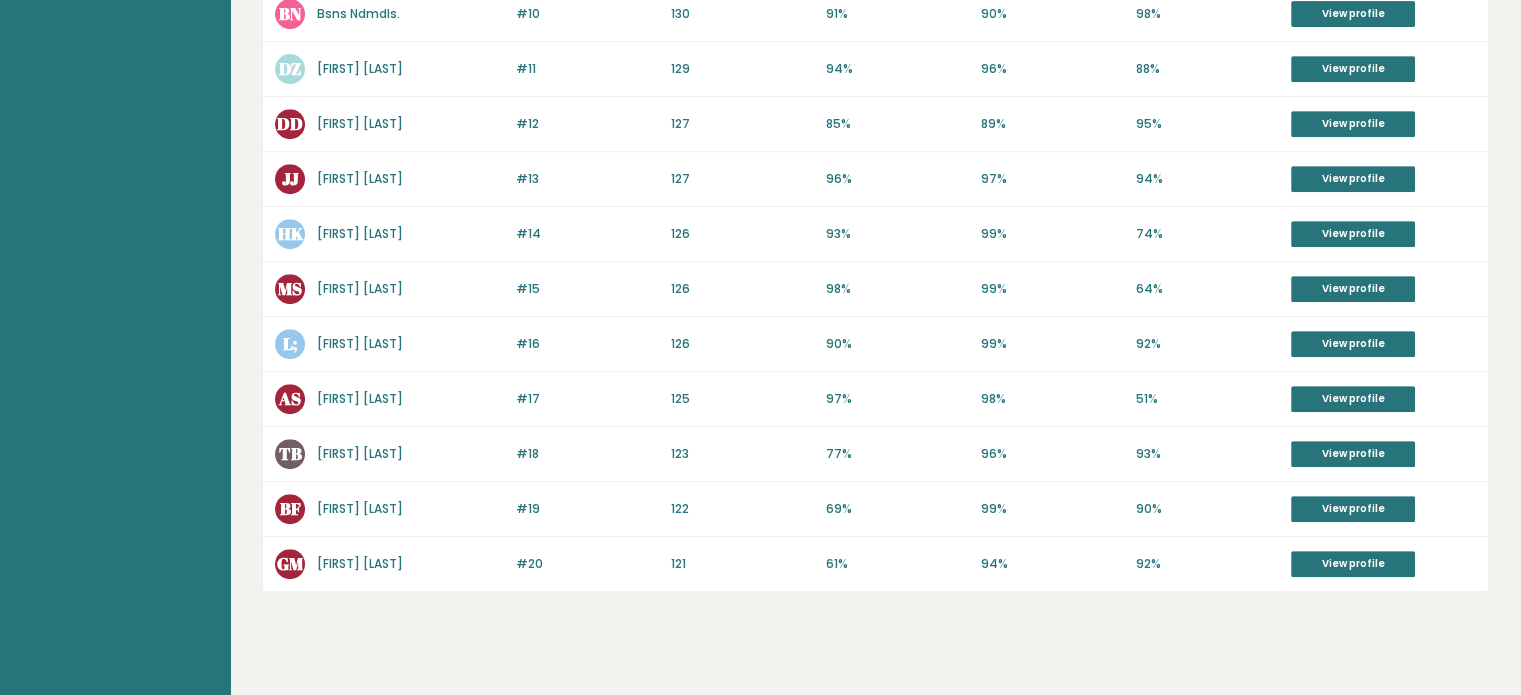 scroll, scrollTop: 916, scrollLeft: 0, axis: vertical 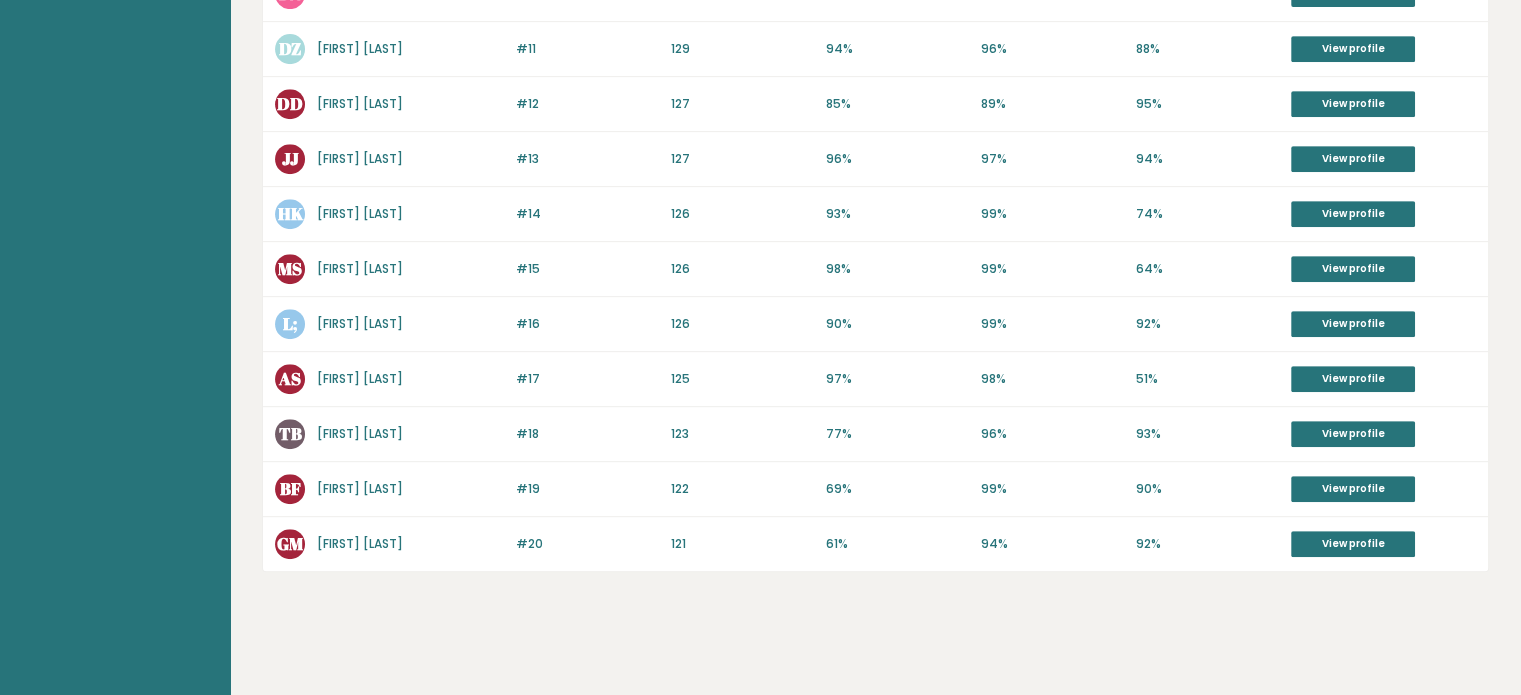 click on "Gototo Maharshi" at bounding box center [360, 543] 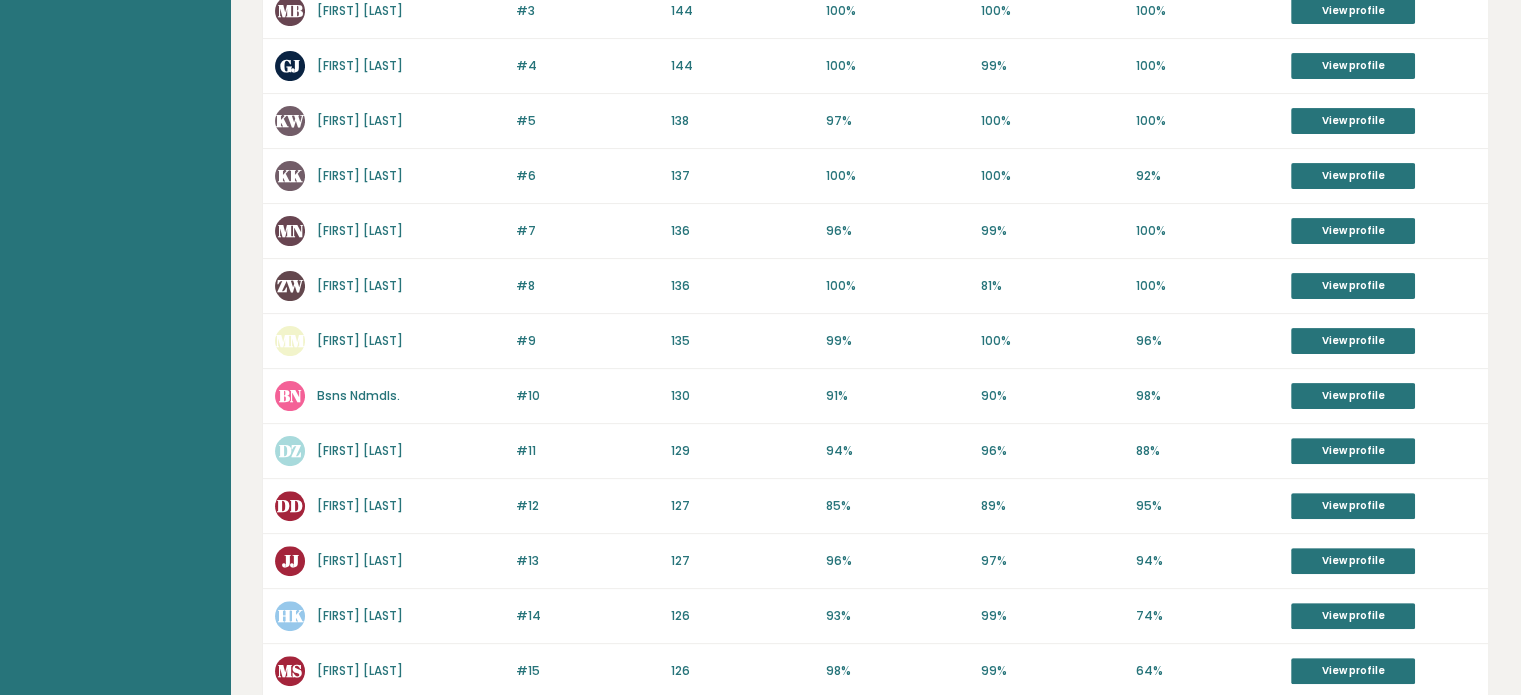 scroll, scrollTop: 516, scrollLeft: 0, axis: vertical 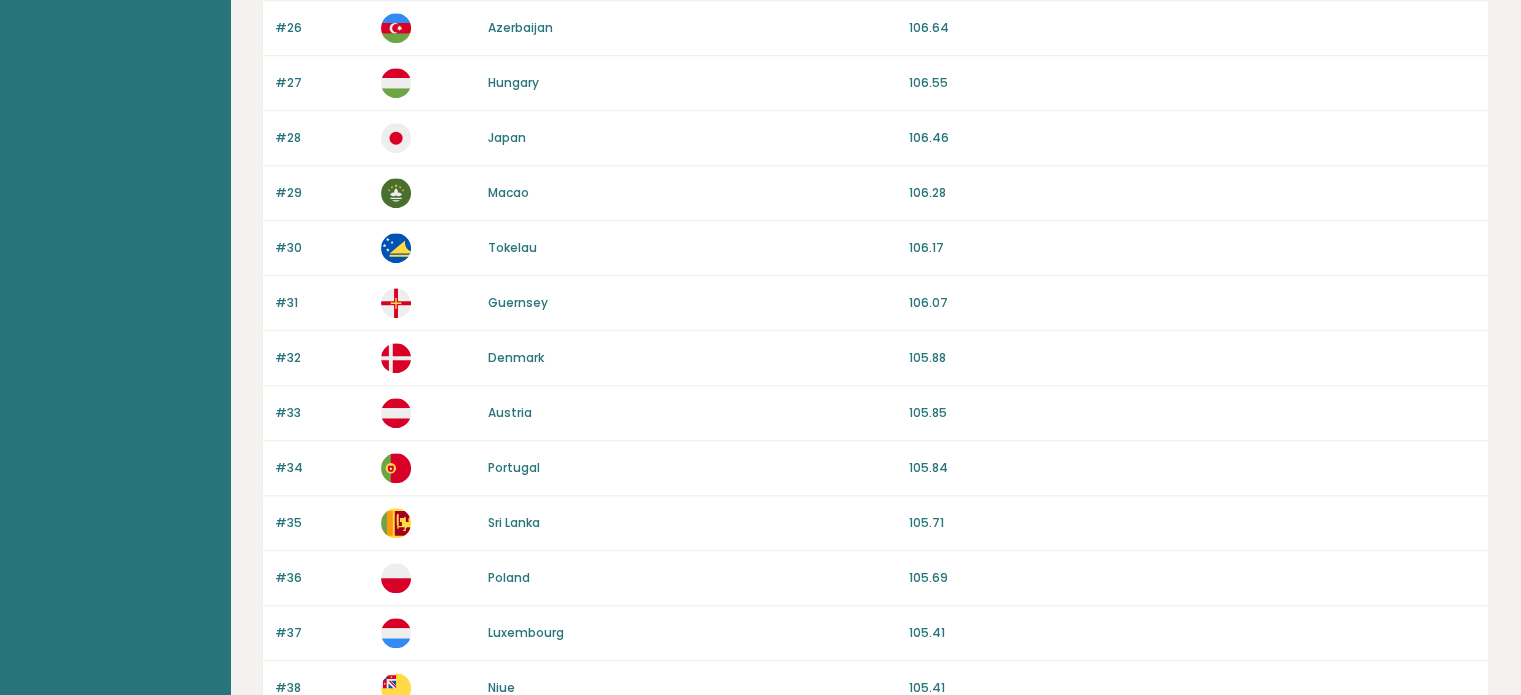 click on "Guernsey" at bounding box center [518, 302] 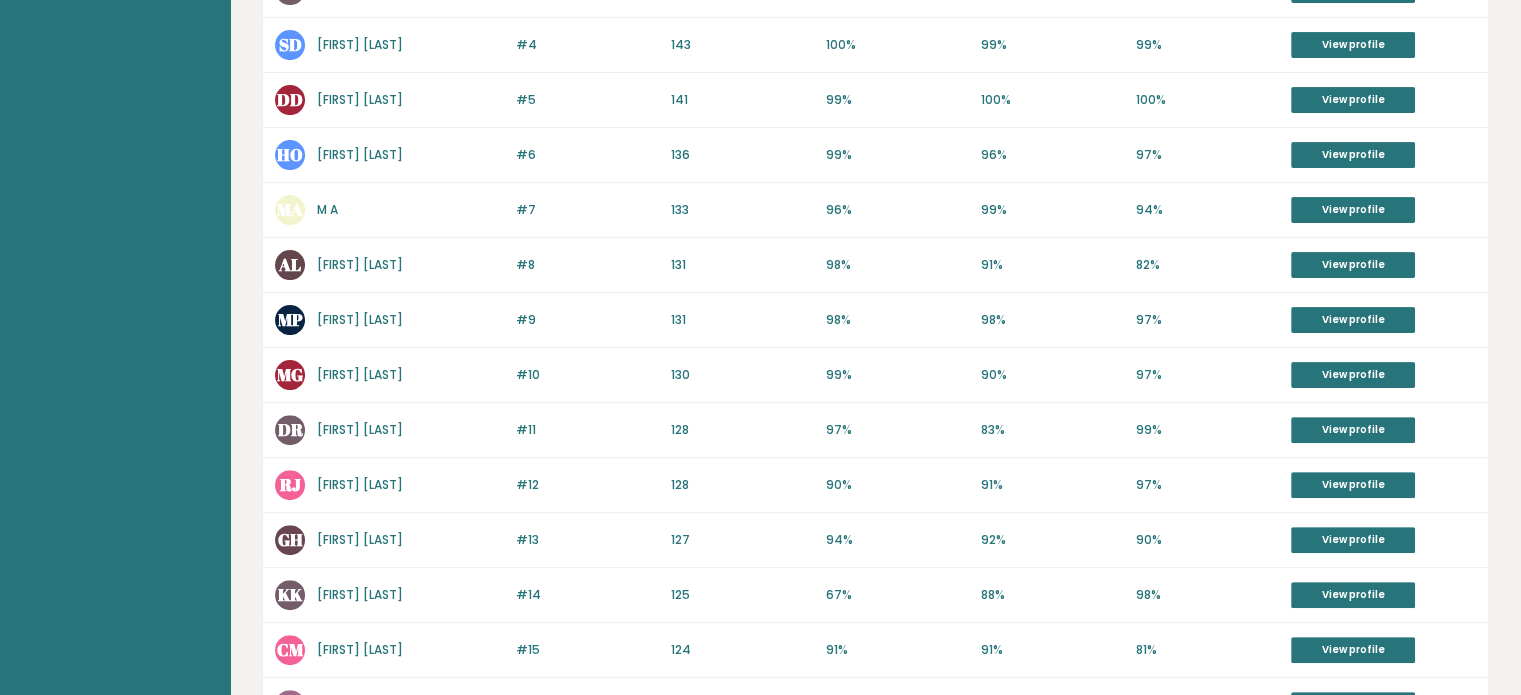 scroll, scrollTop: 560, scrollLeft: 0, axis: vertical 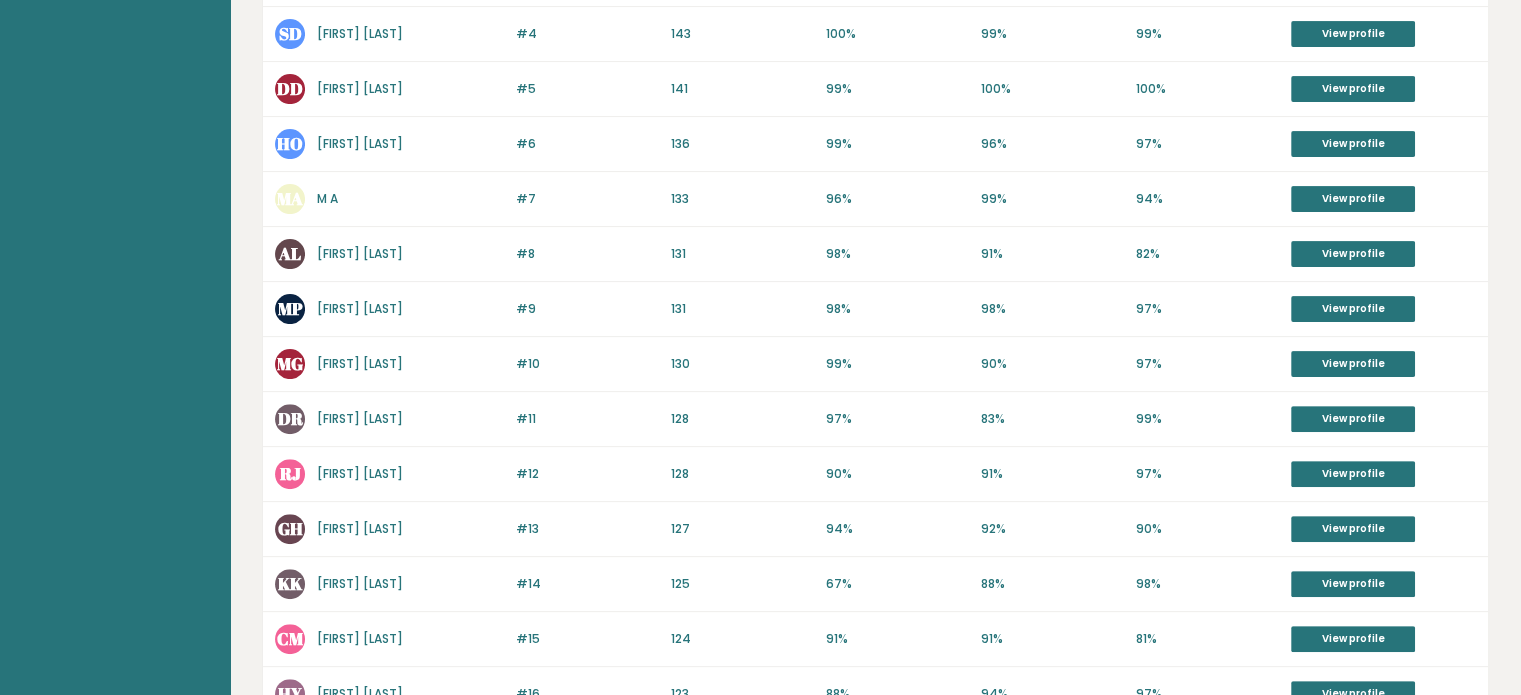 click on "[FIRST] [LAST]" at bounding box center (360, 418) 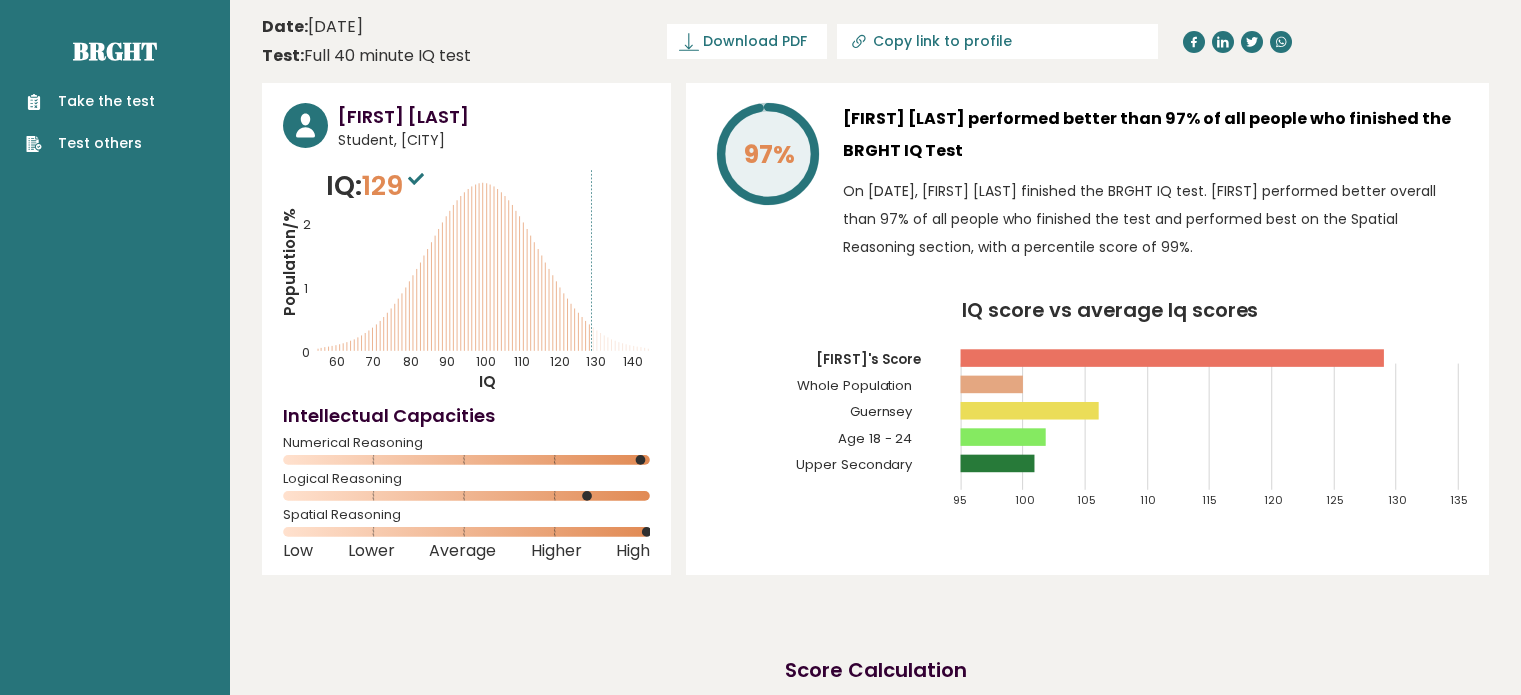 scroll, scrollTop: 0, scrollLeft: 0, axis: both 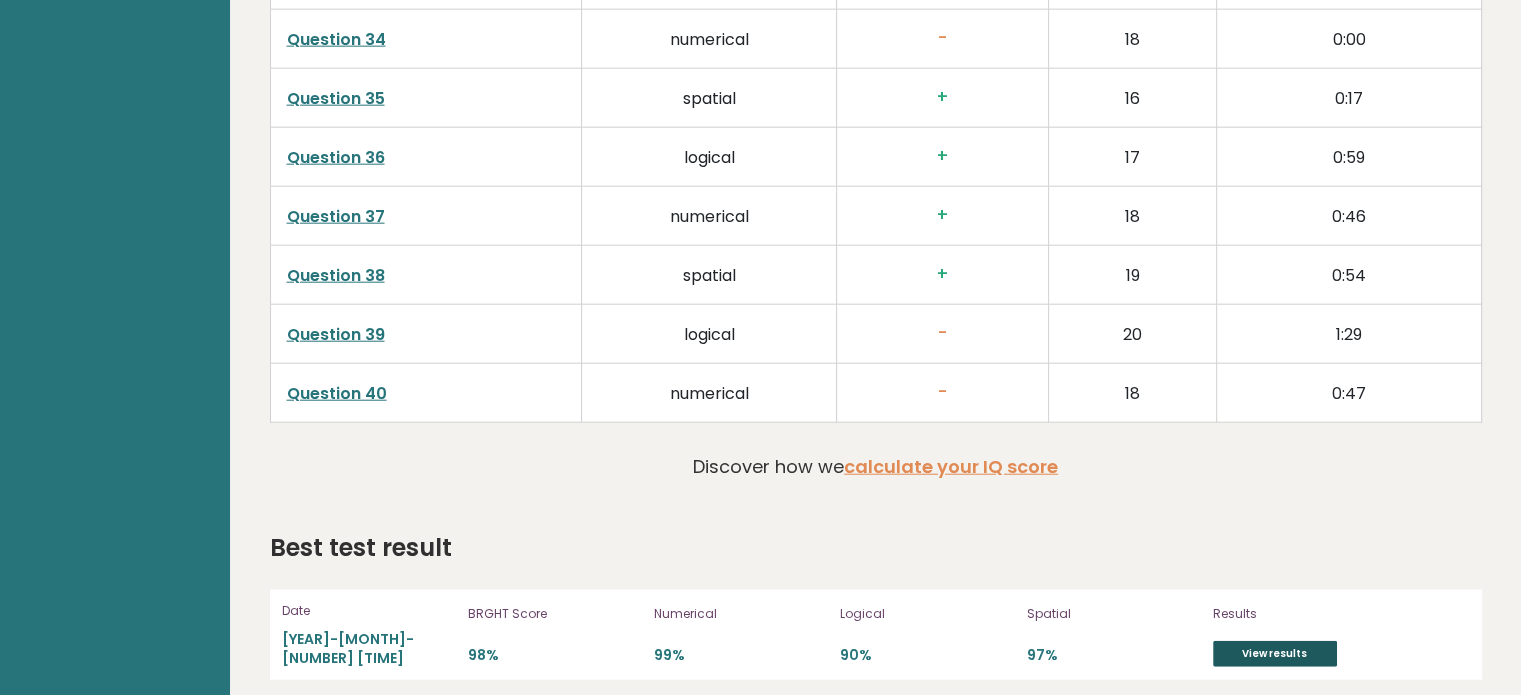 click on "View results" at bounding box center [1275, 654] 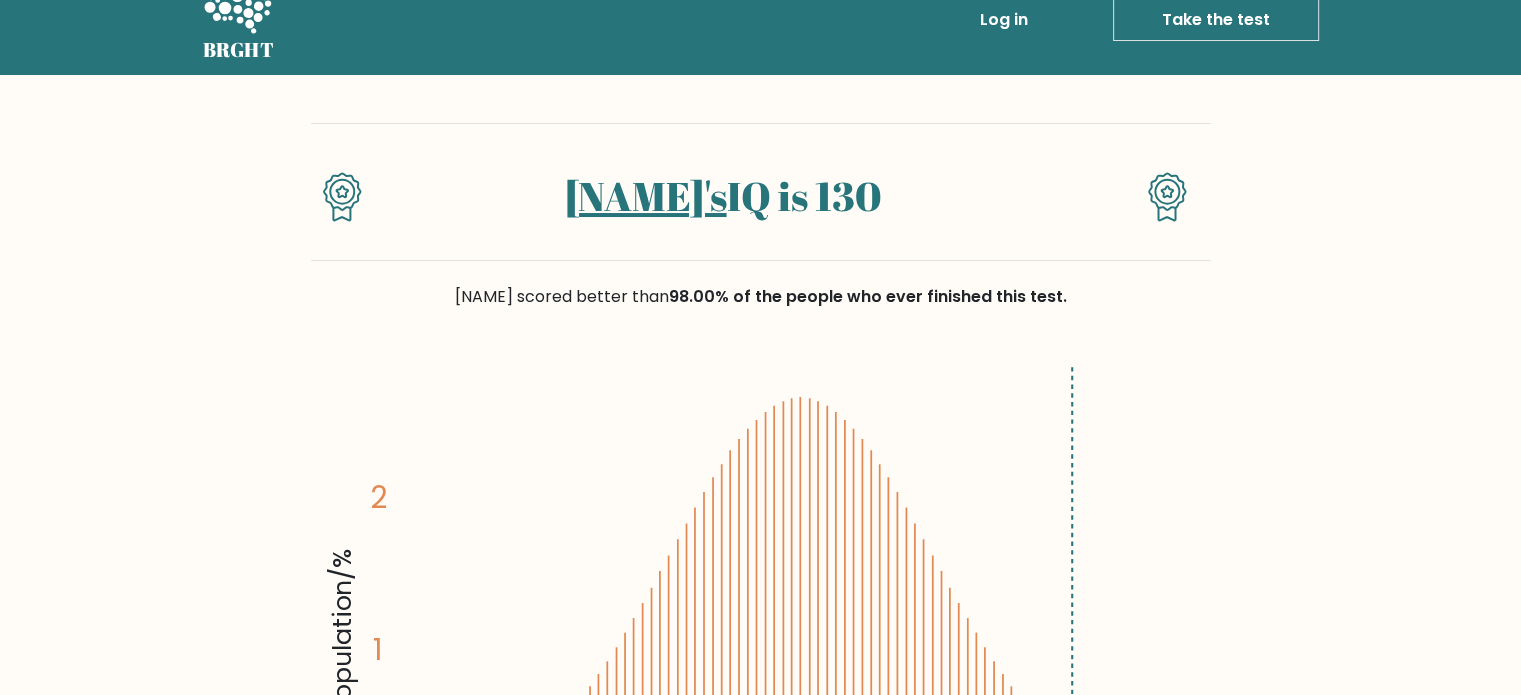 scroll, scrollTop: 0, scrollLeft: 0, axis: both 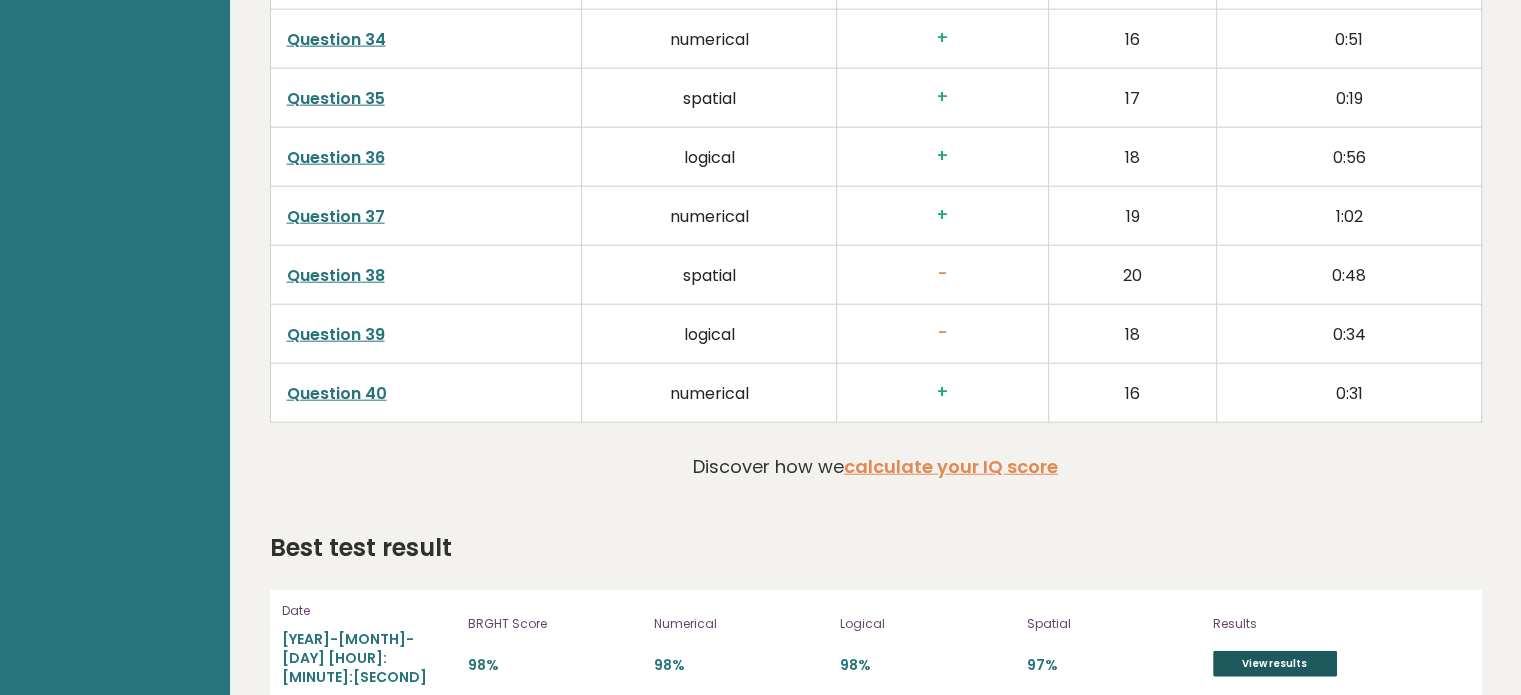 click on "View results" at bounding box center [1275, 664] 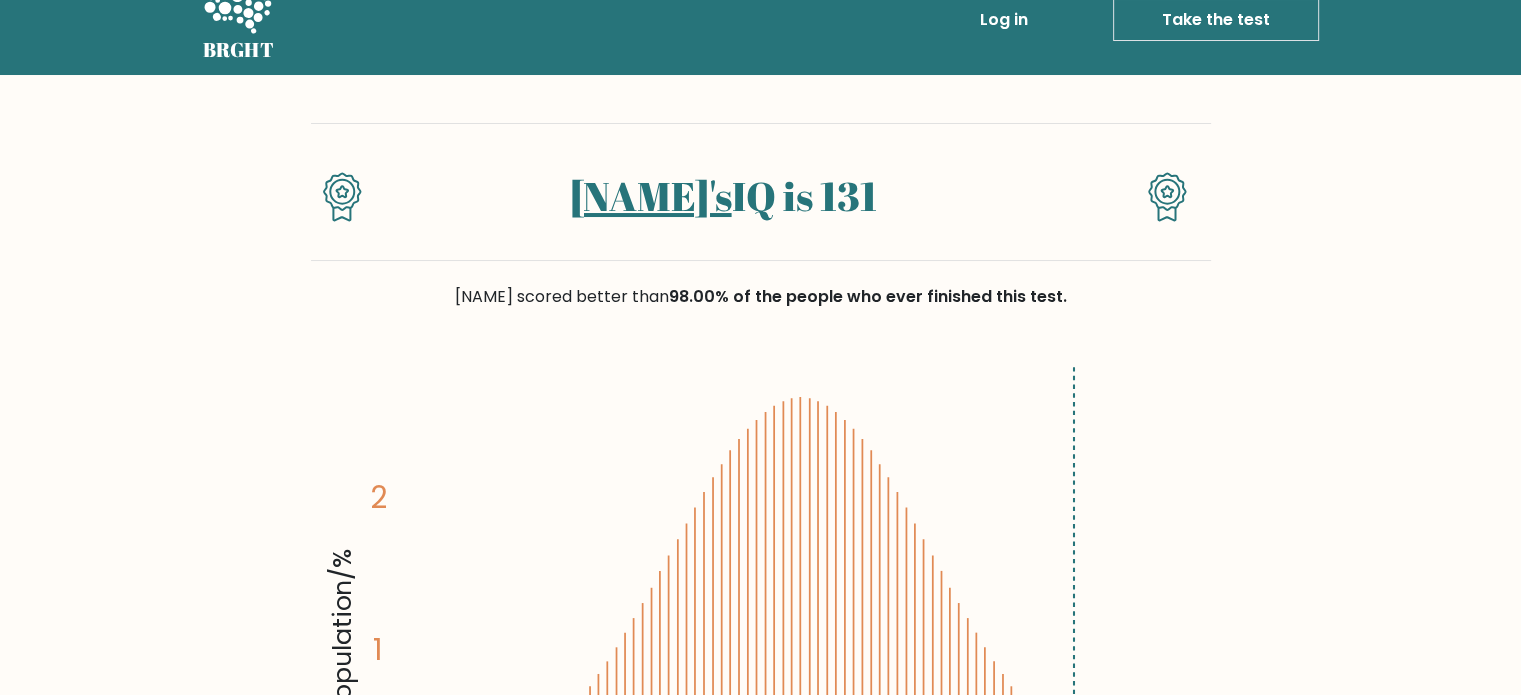scroll, scrollTop: 0, scrollLeft: 0, axis: both 